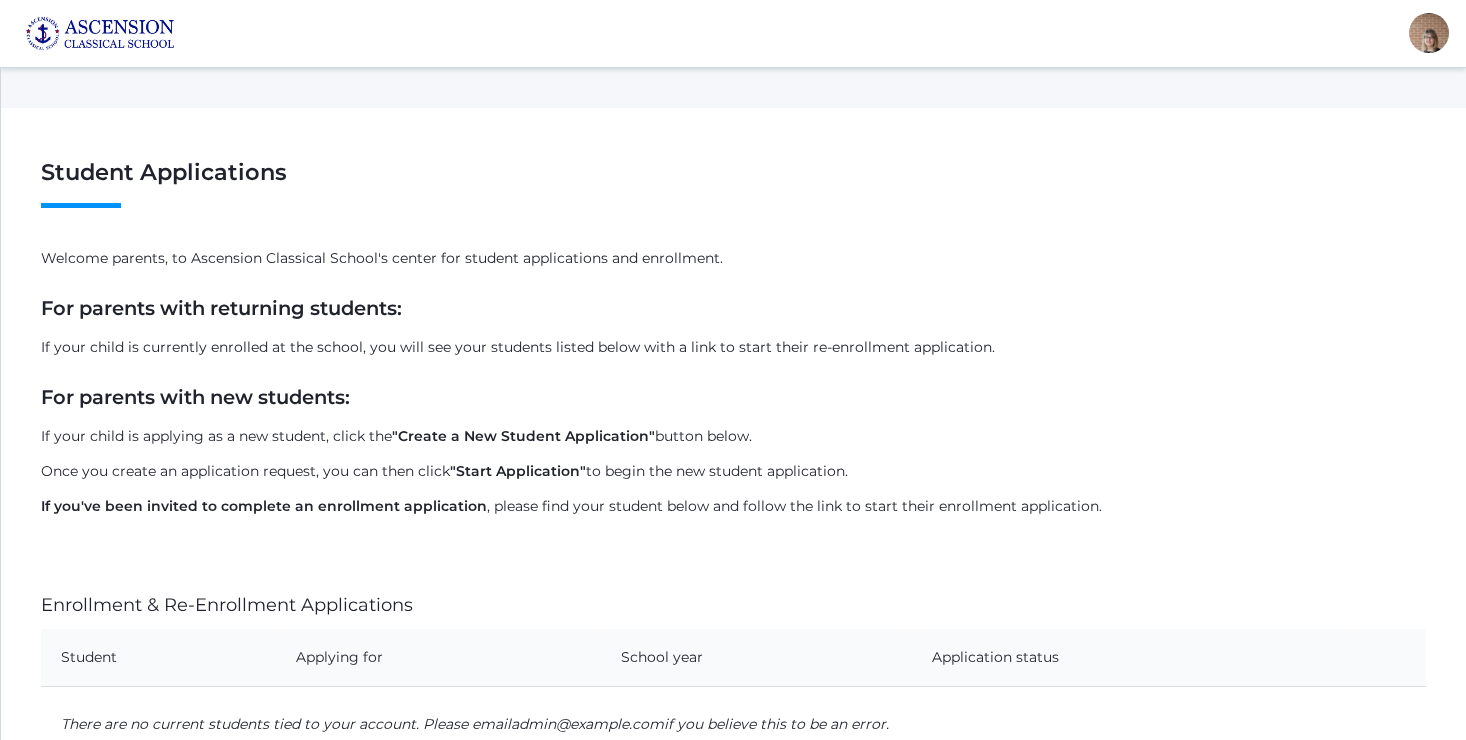 scroll, scrollTop: 0, scrollLeft: 0, axis: both 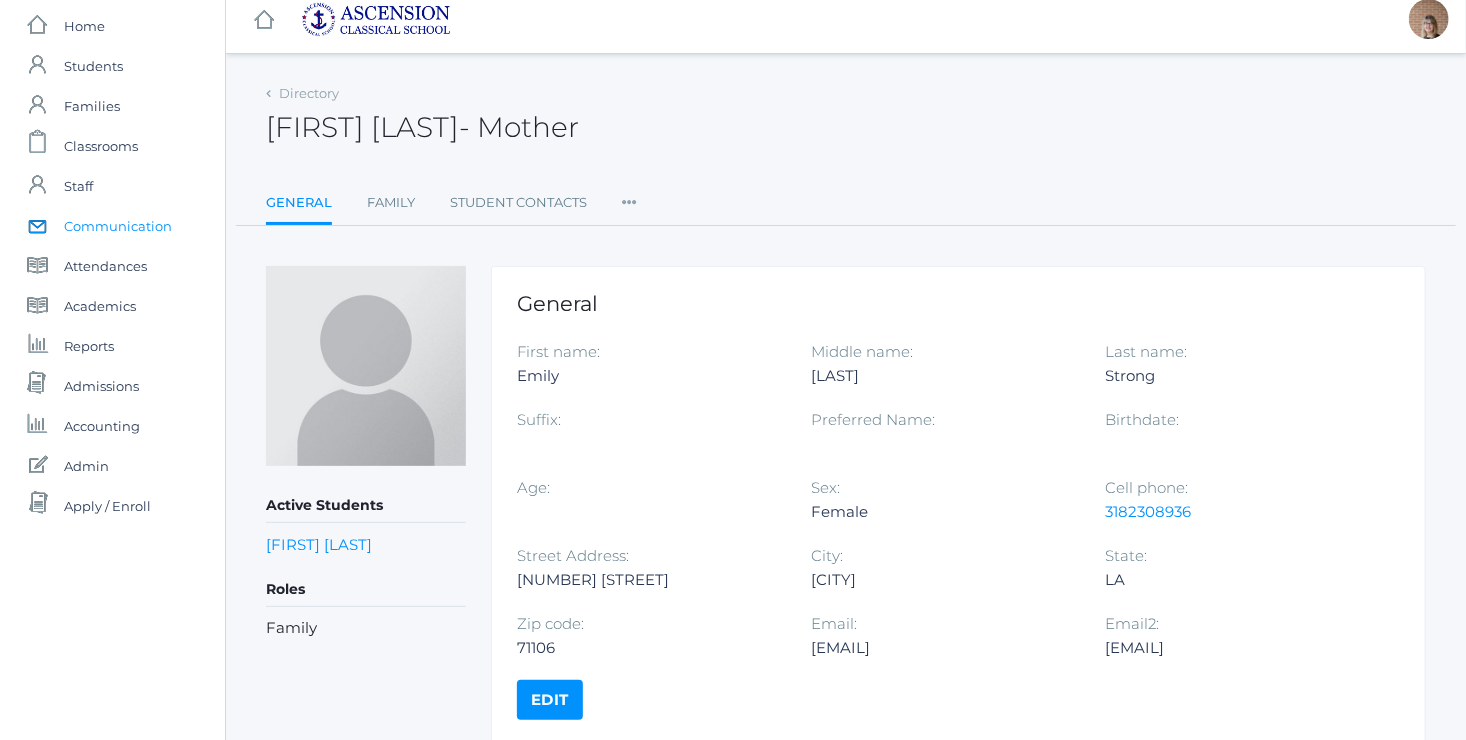 click on "Communication" at bounding box center [118, 226] 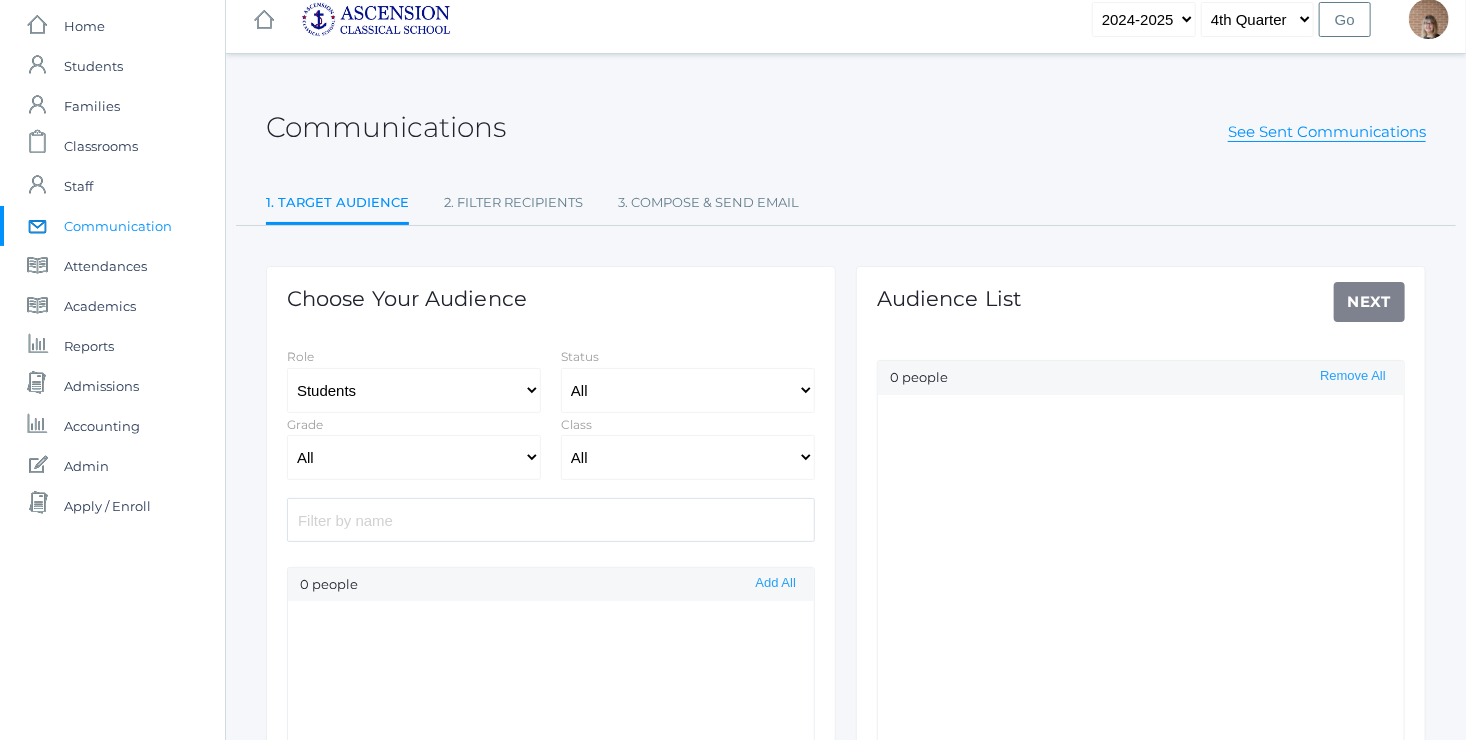 scroll, scrollTop: 0, scrollLeft: 0, axis: both 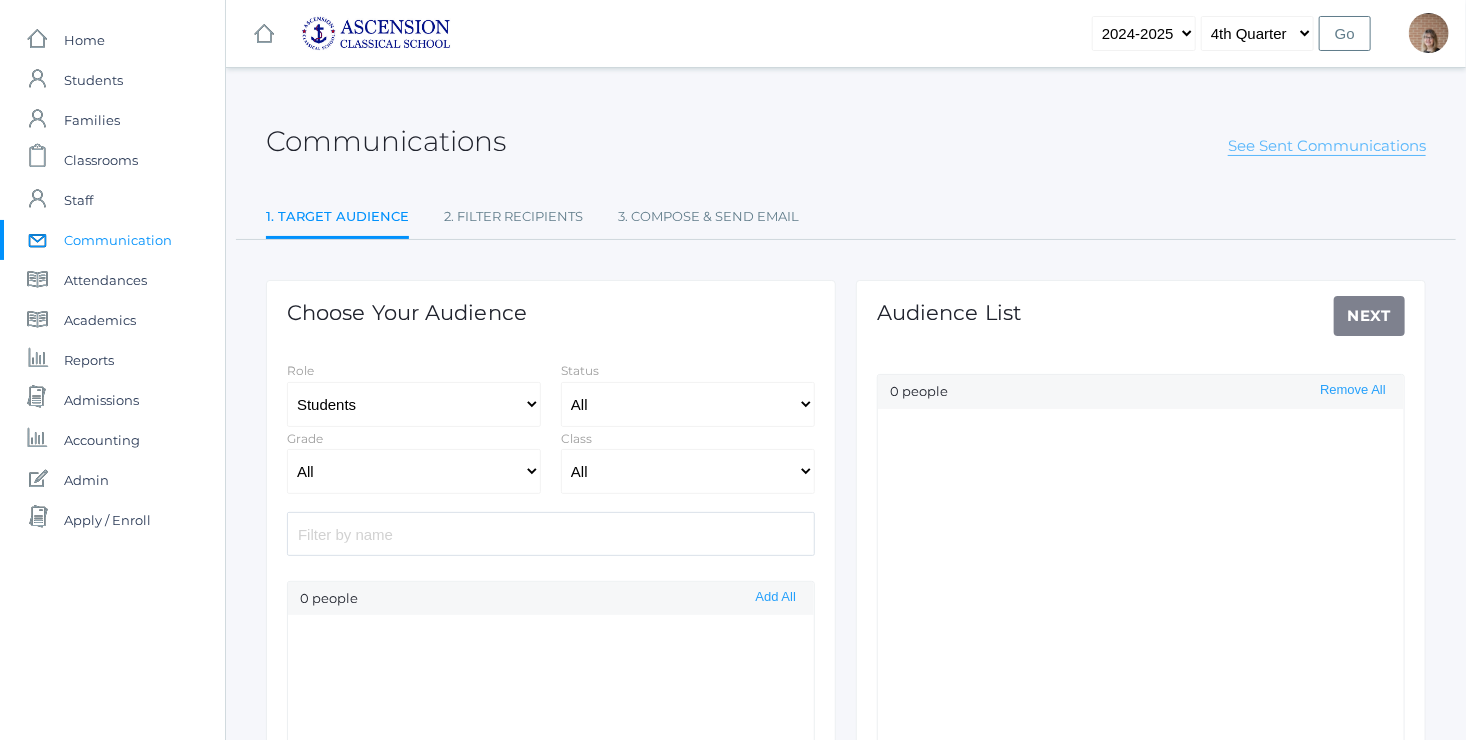 select on "Enrolled" 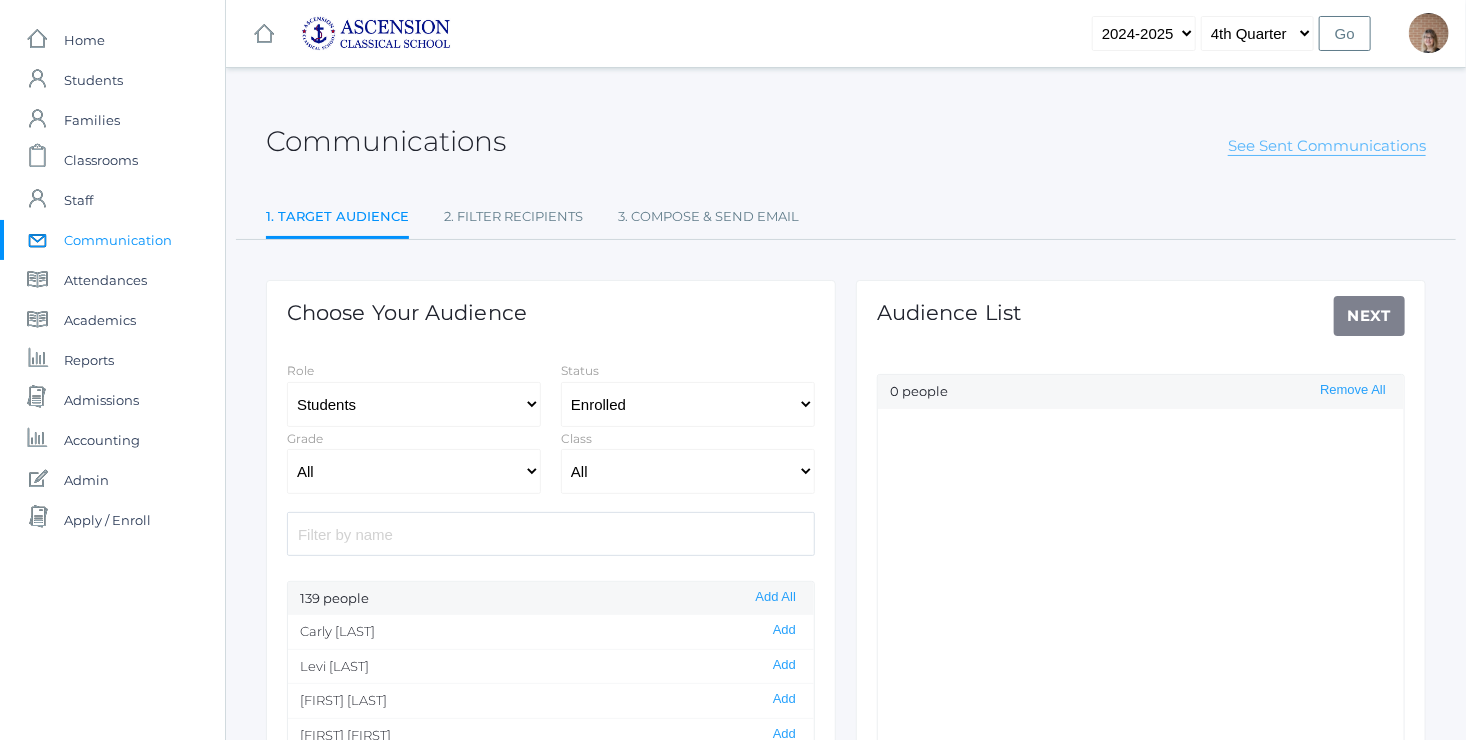 click on "See Sent Communications" 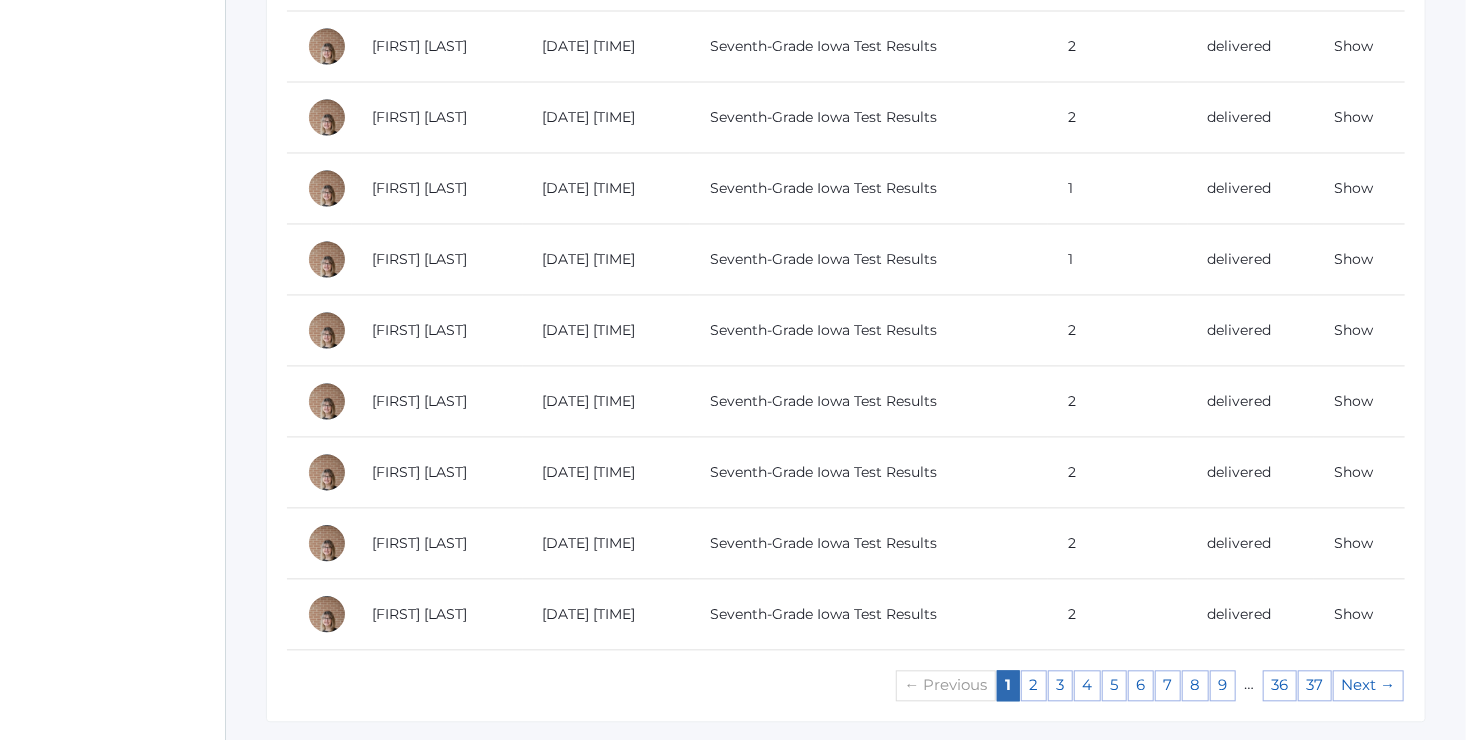 scroll, scrollTop: 1836, scrollLeft: 0, axis: vertical 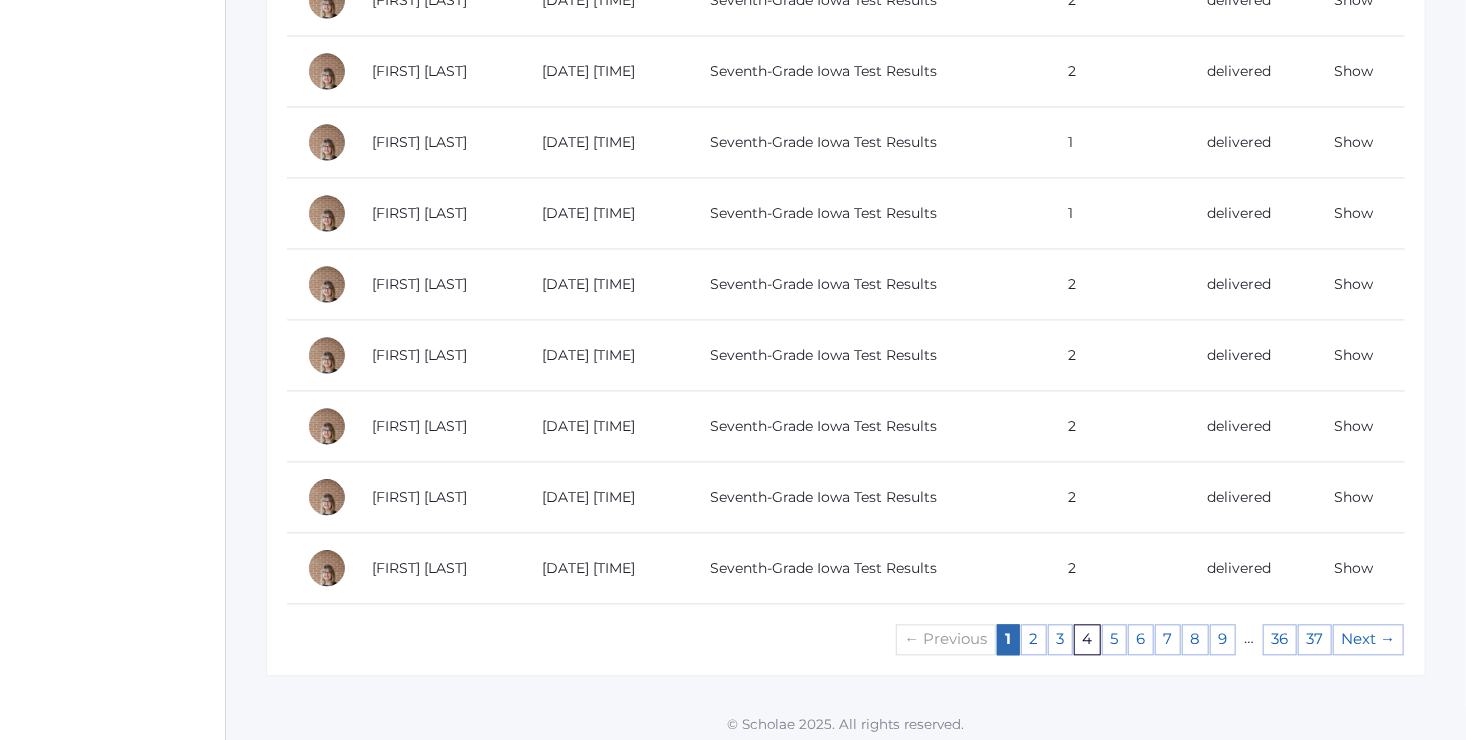 click on "4" at bounding box center [1087, 639] 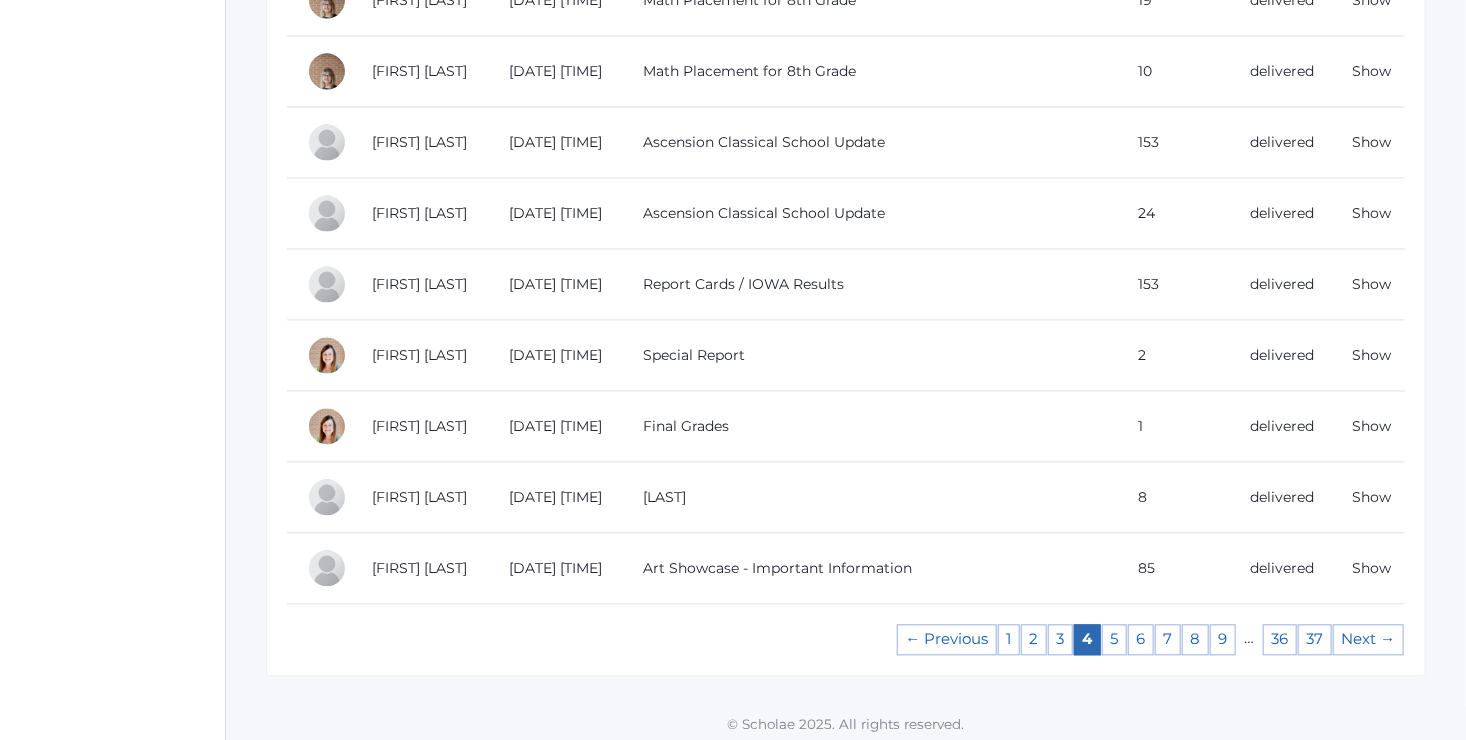 scroll, scrollTop: 0, scrollLeft: 0, axis: both 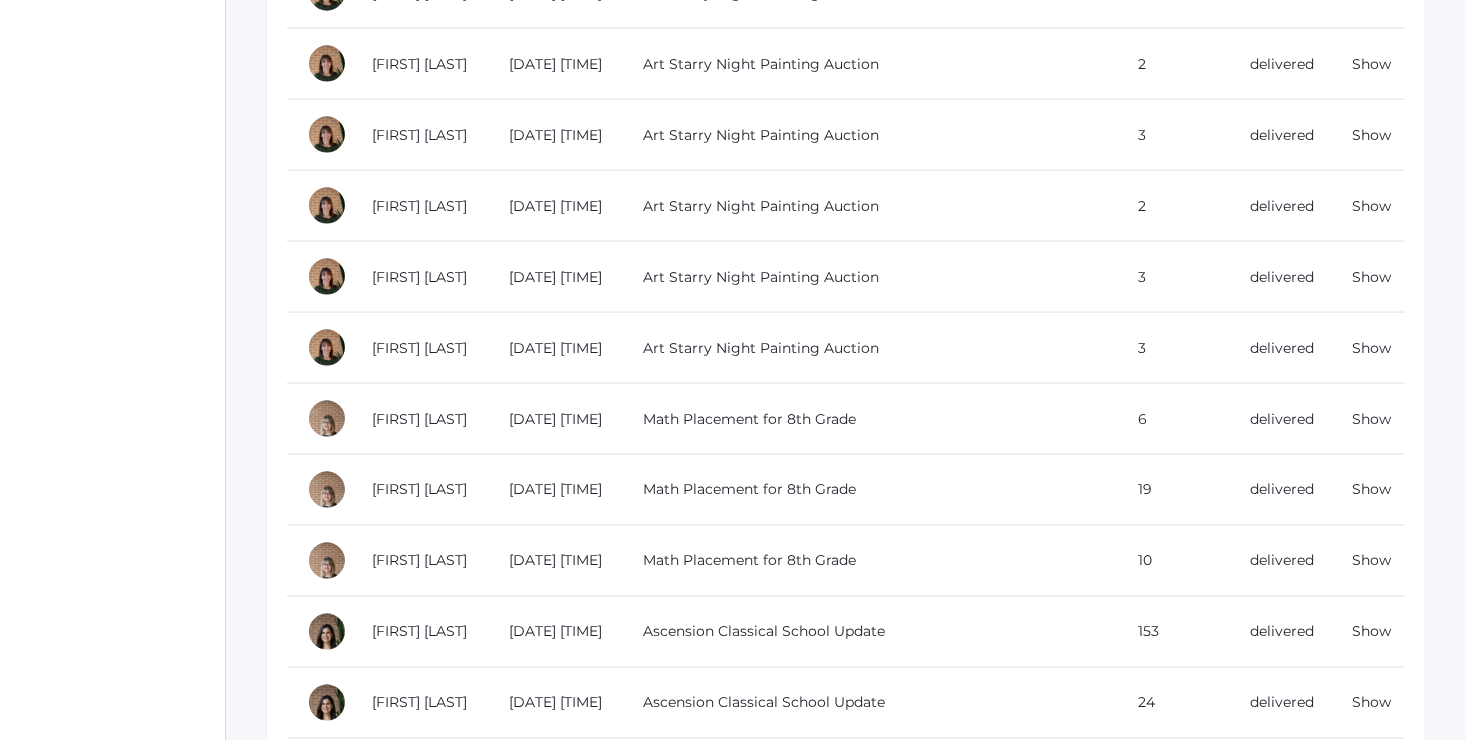 click on "Math Placement for 8th Grade" at bounding box center [871, 419] 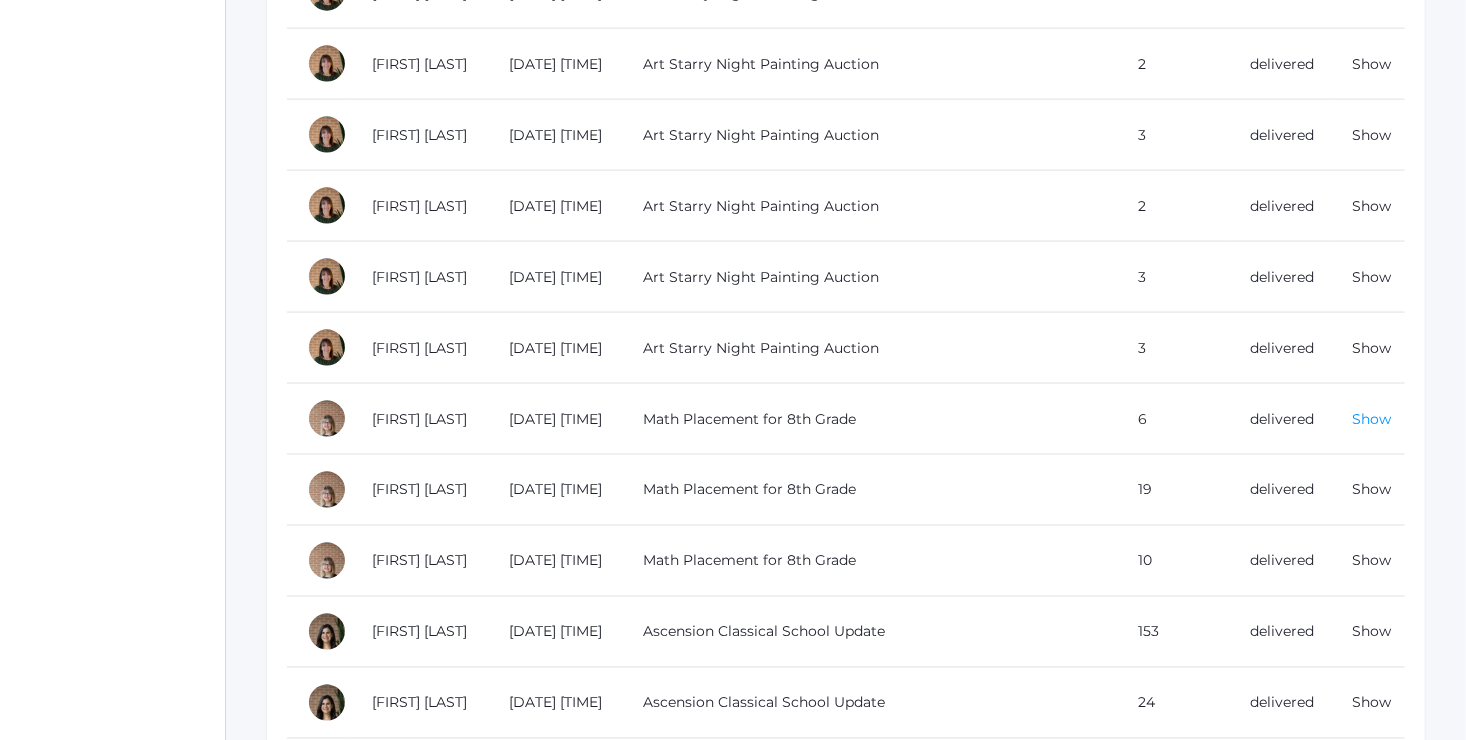 click on "Show" at bounding box center (1371, 419) 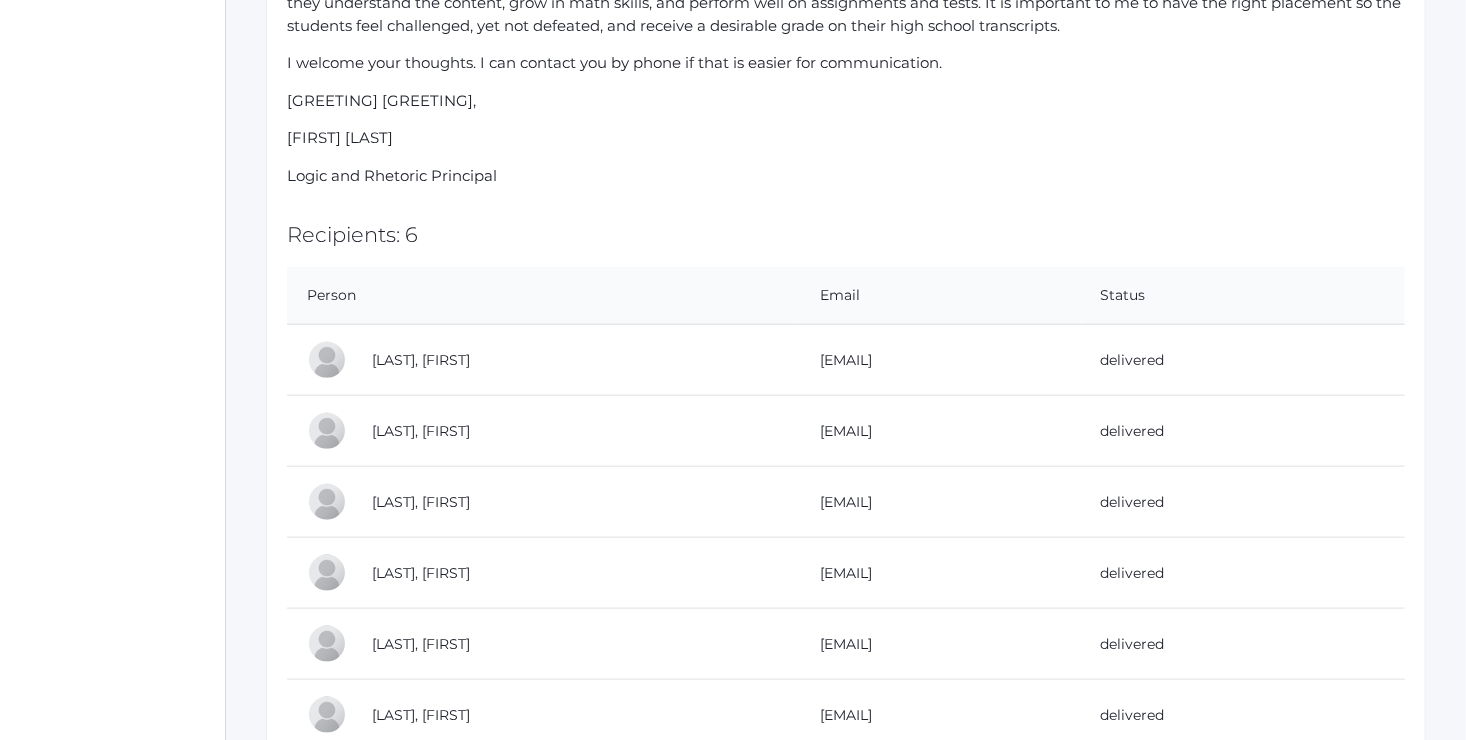 scroll, scrollTop: 936, scrollLeft: 0, axis: vertical 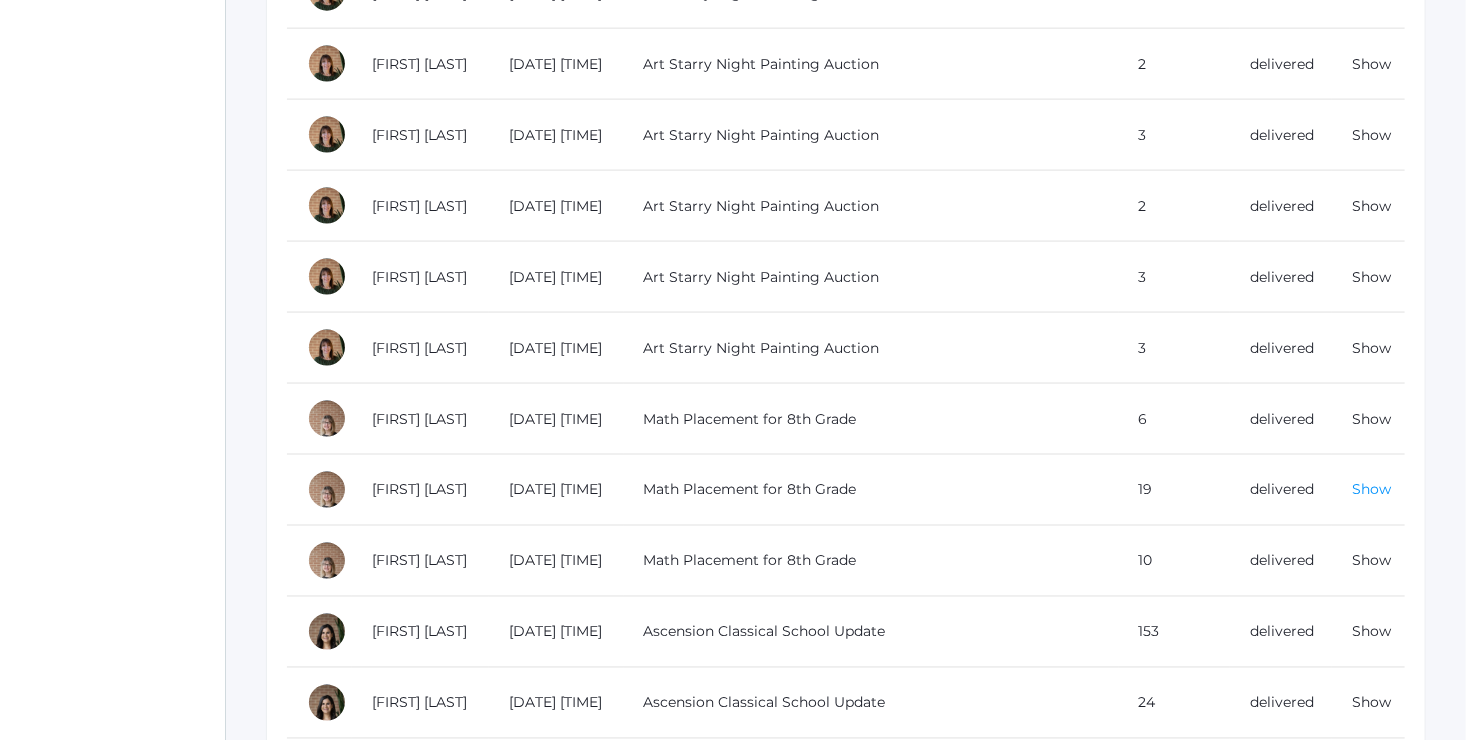 click on "Show" at bounding box center [1371, 490] 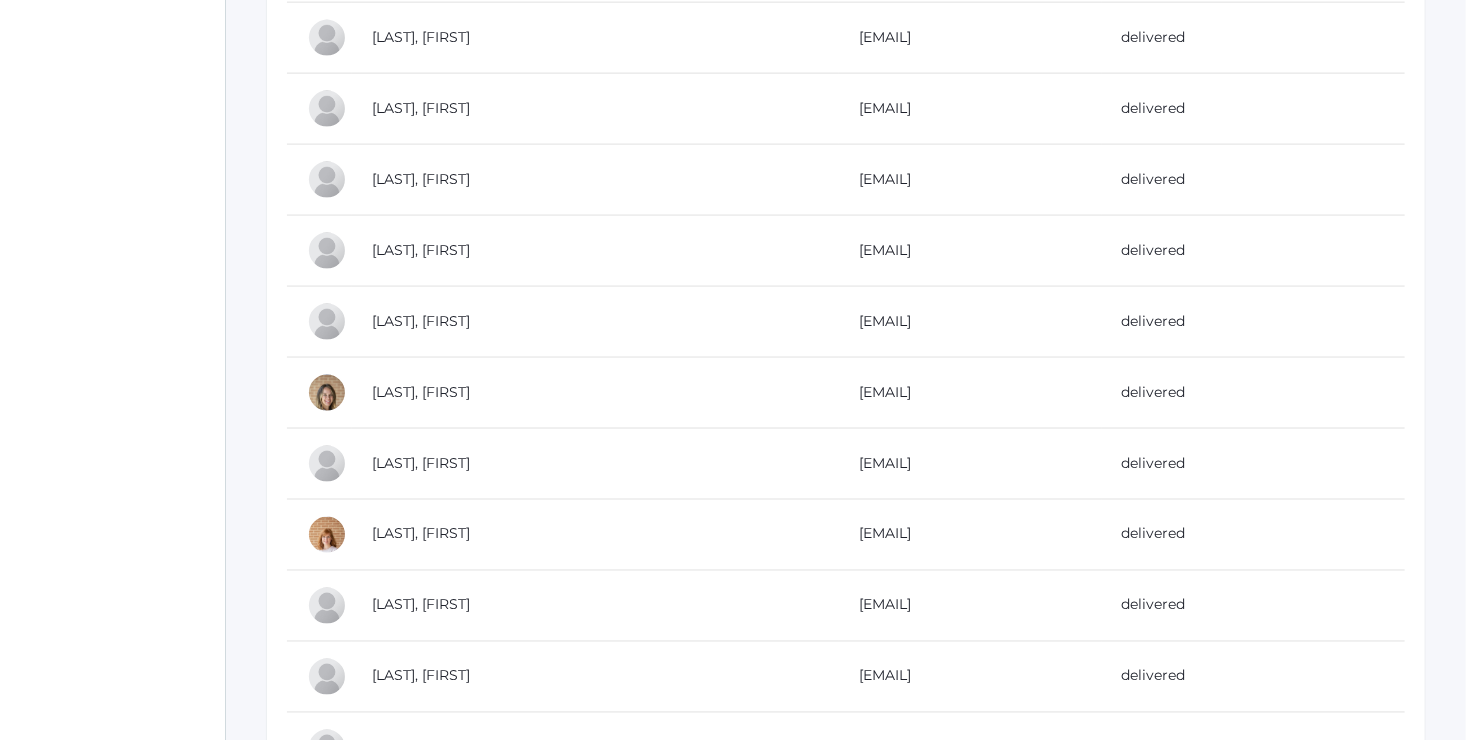 scroll, scrollTop: 0, scrollLeft: 0, axis: both 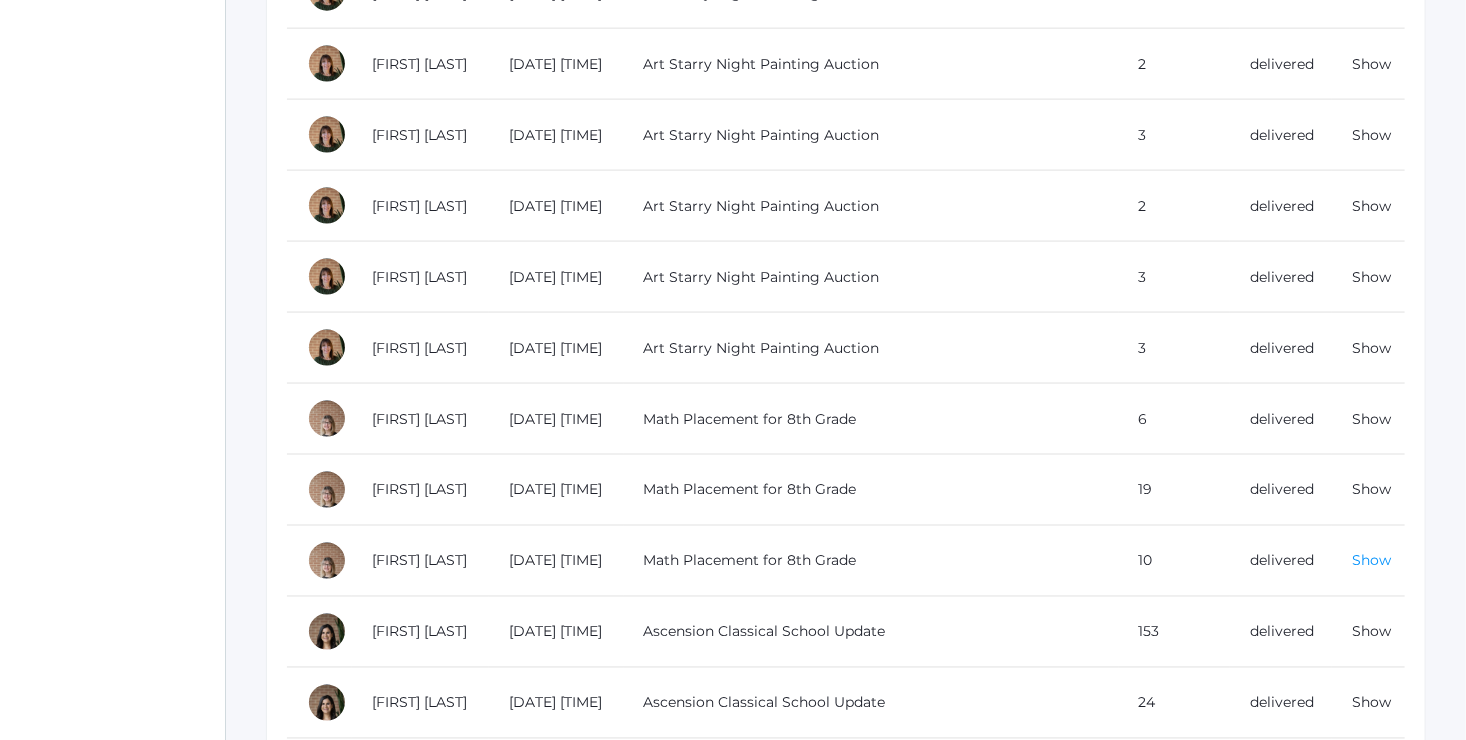 click on "Show" at bounding box center [1371, 561] 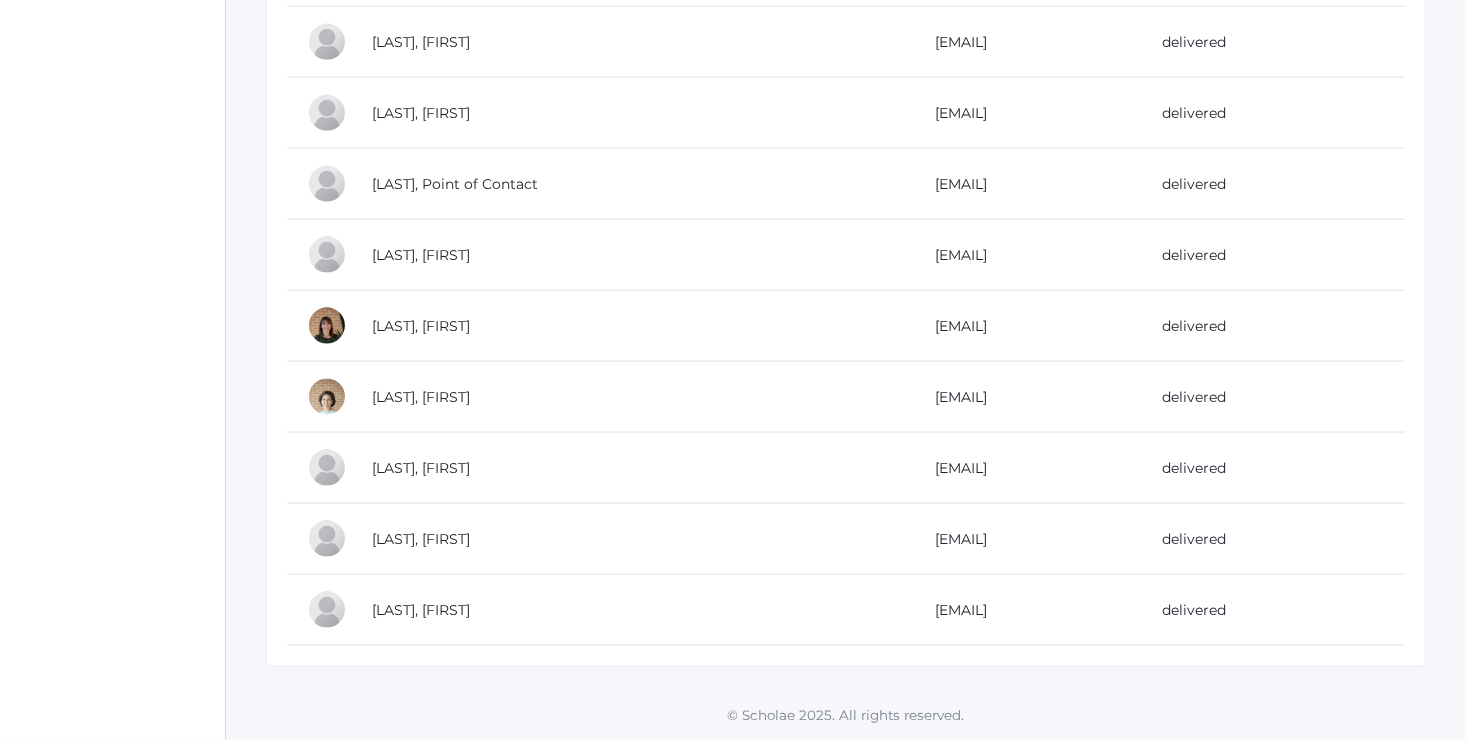 scroll, scrollTop: 0, scrollLeft: 0, axis: both 